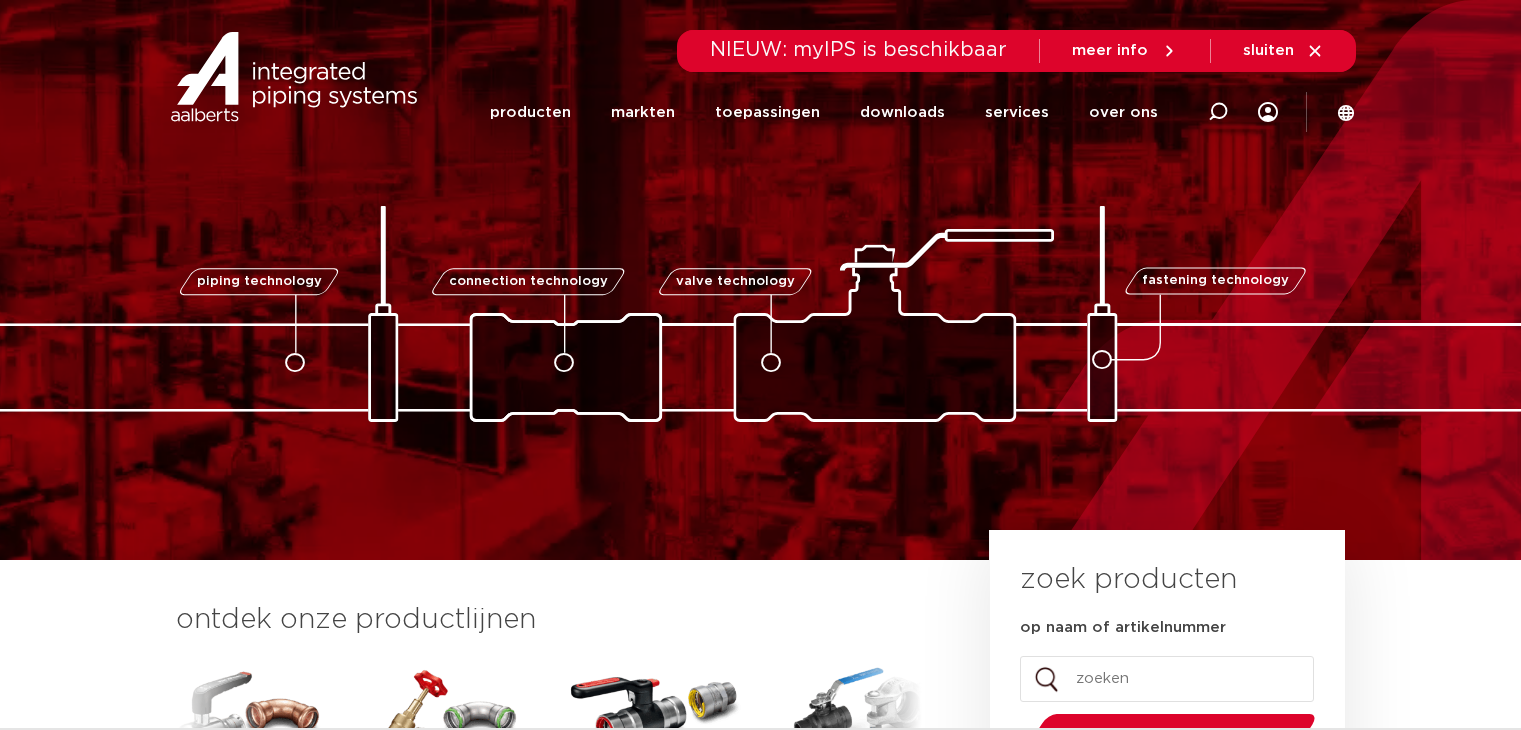 scroll, scrollTop: 0, scrollLeft: 0, axis: both 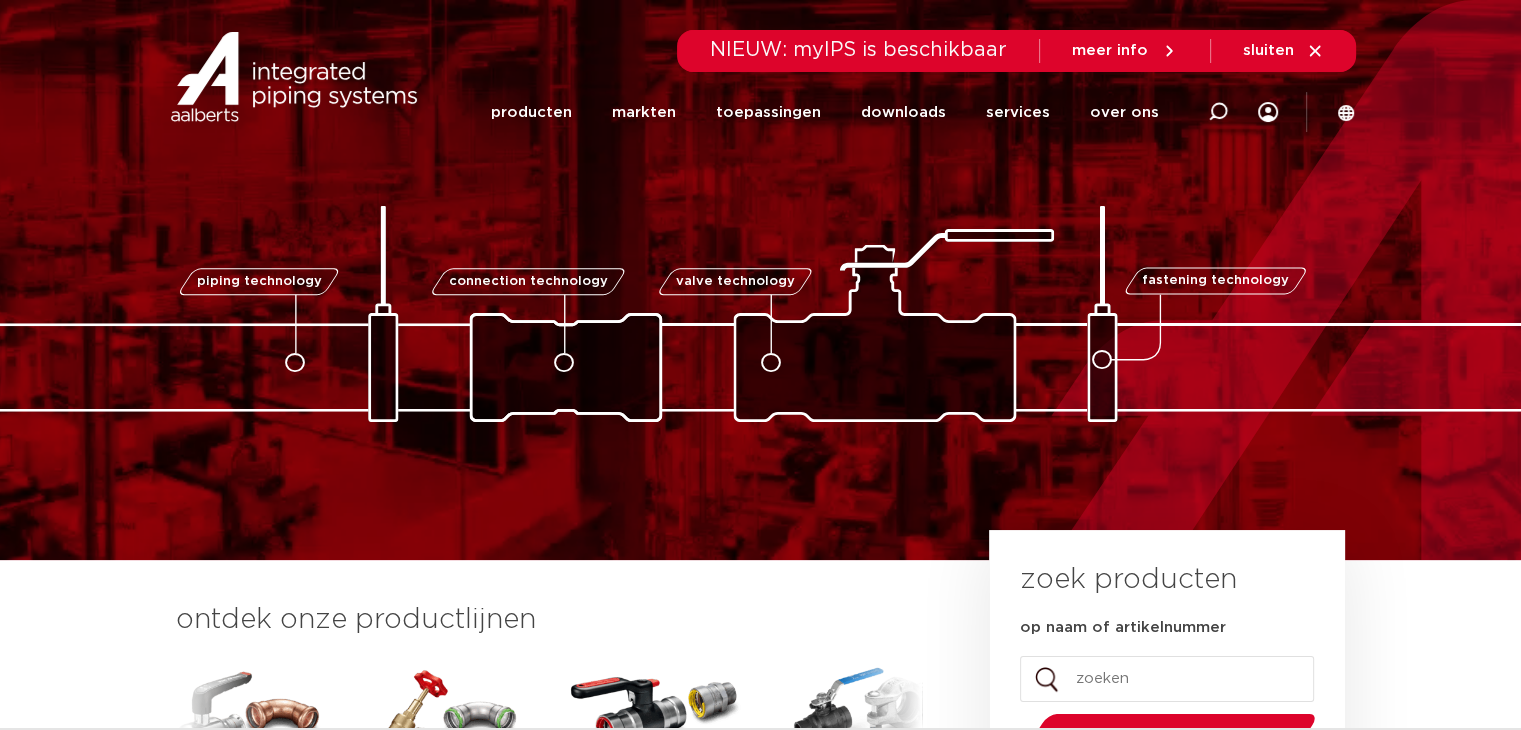 click on "NIEUW: myIPS is beschikbaar" at bounding box center (858, 50) 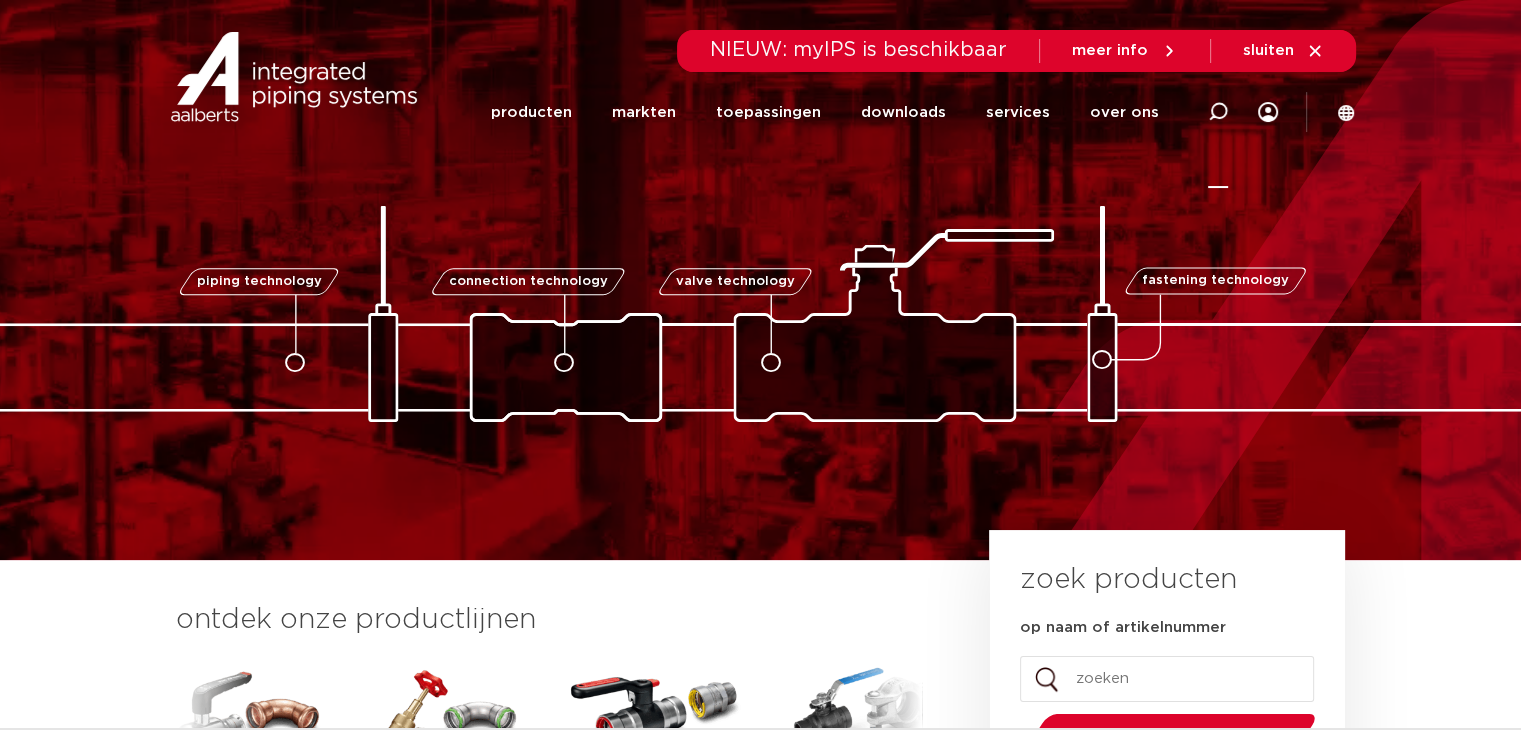 click 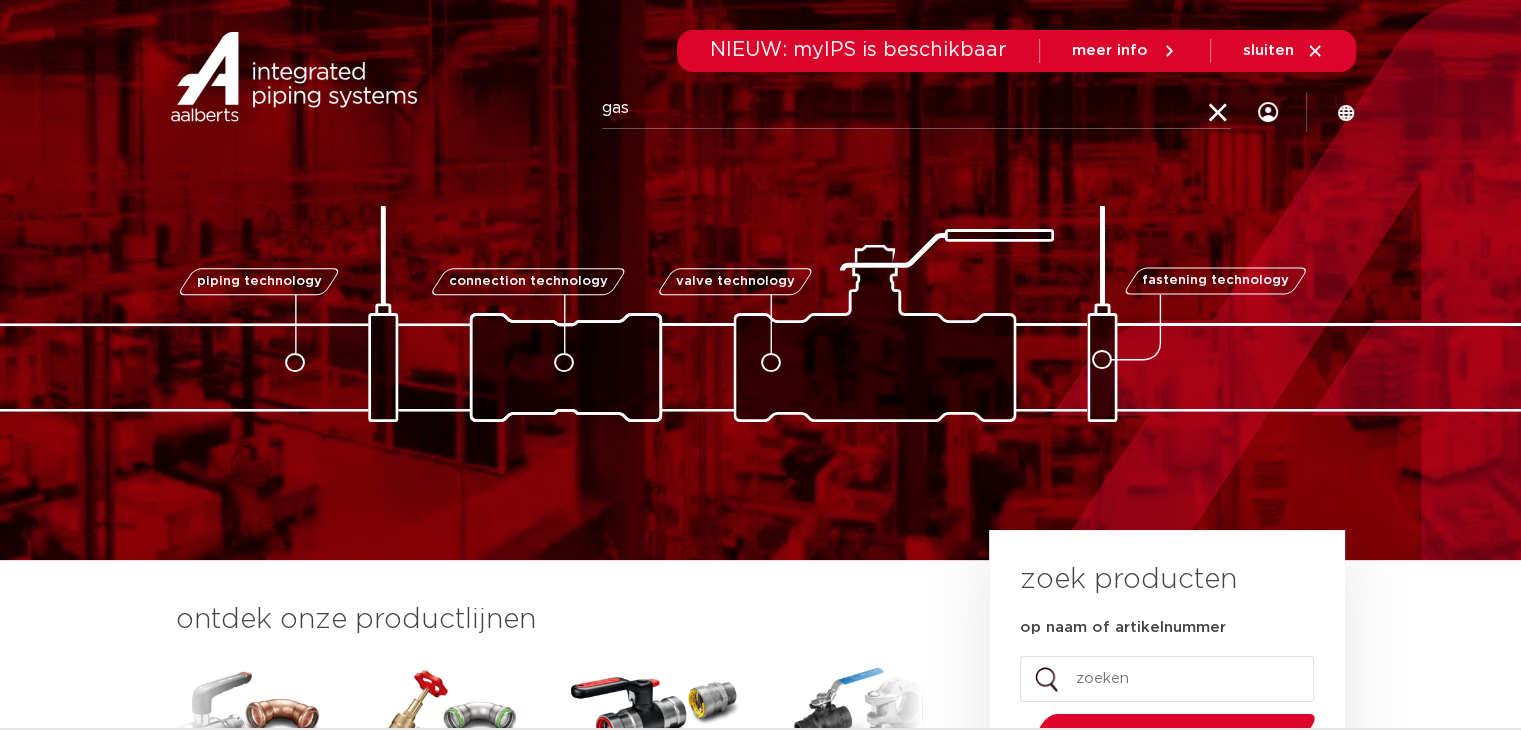 type on "gas" 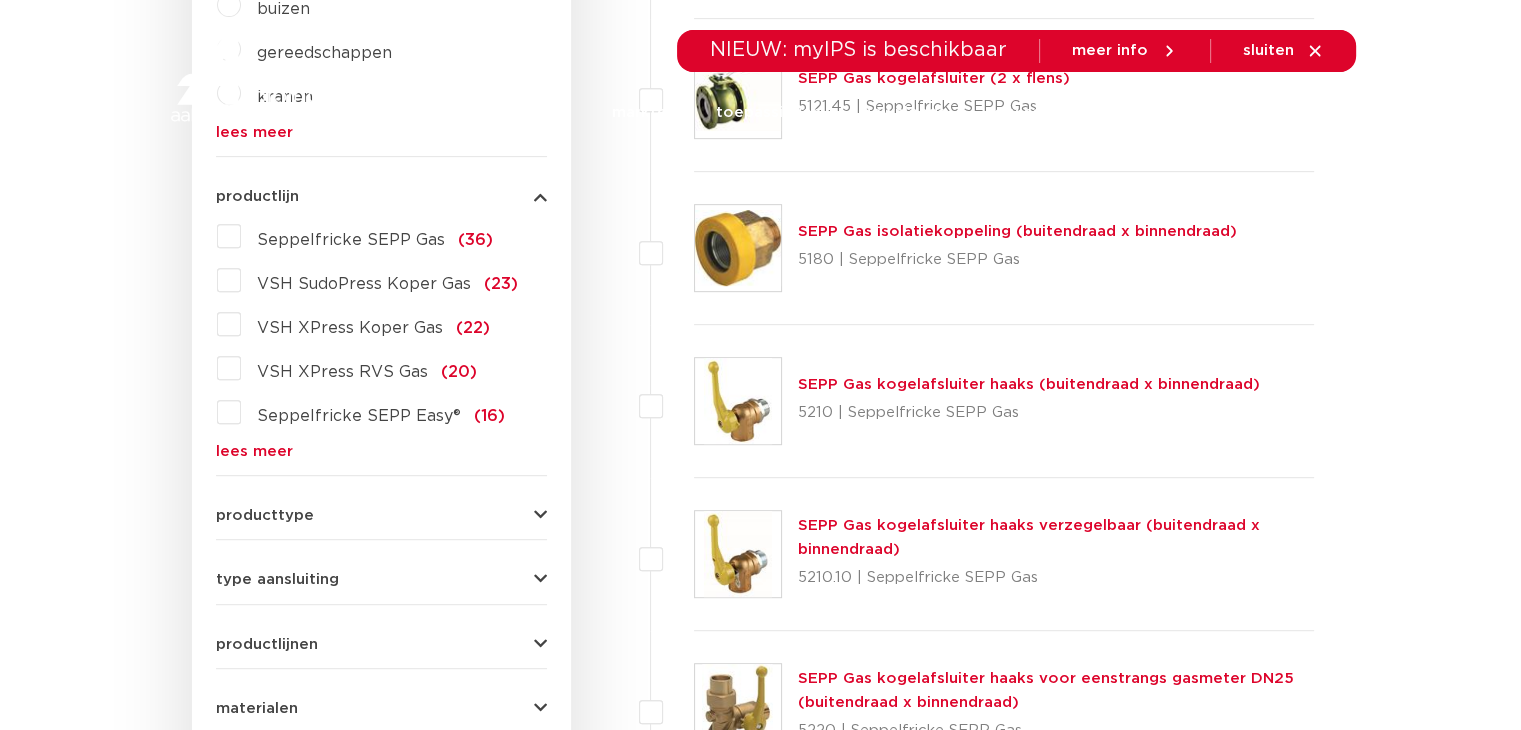scroll, scrollTop: 924, scrollLeft: 0, axis: vertical 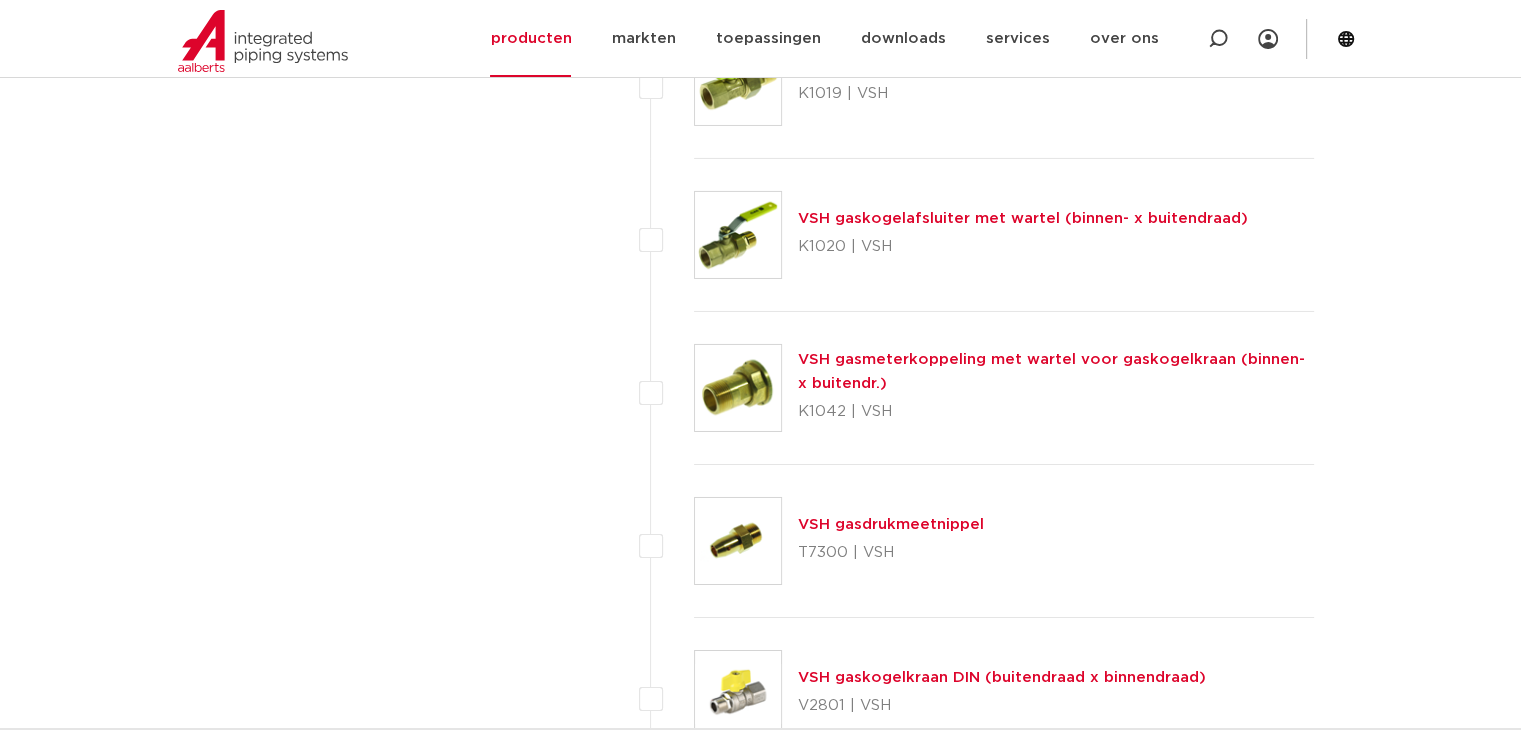 click on "VSH gaskogelafsluiter met wartel (binnen- x buitendraad)" at bounding box center [1023, 218] 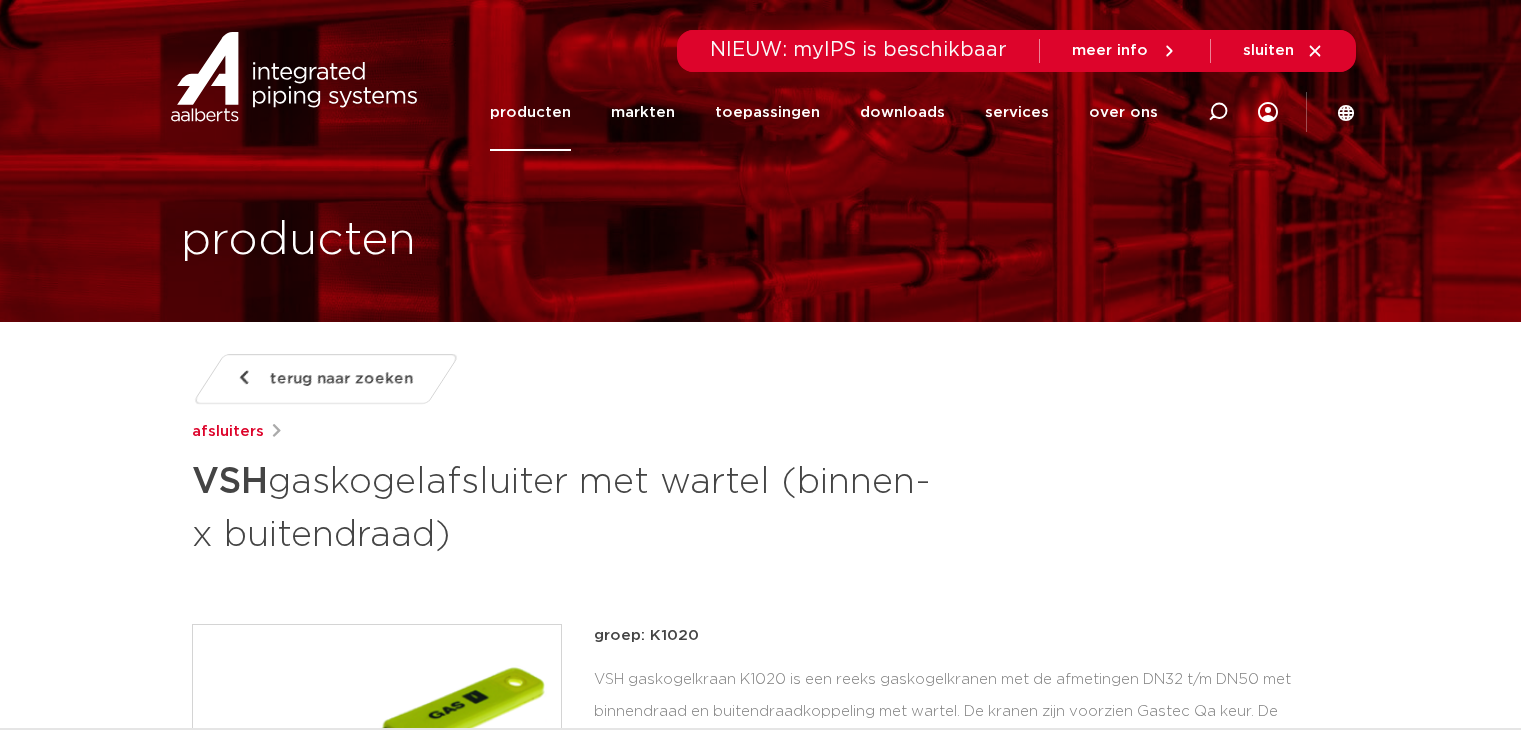 scroll, scrollTop: 0, scrollLeft: 0, axis: both 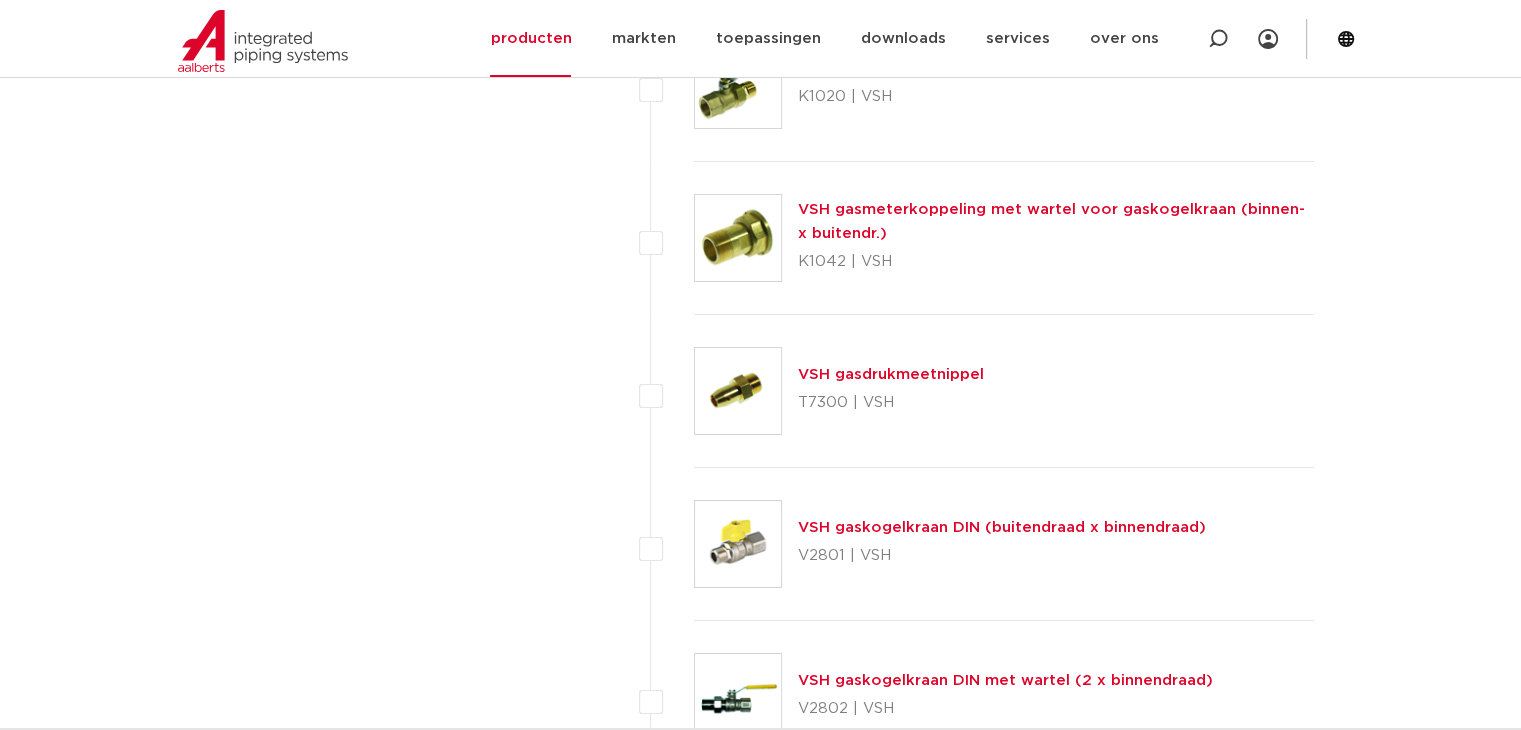 click on "VSH gaskogelkraan DIN (buitendraad x binnendraad)" at bounding box center (1002, 527) 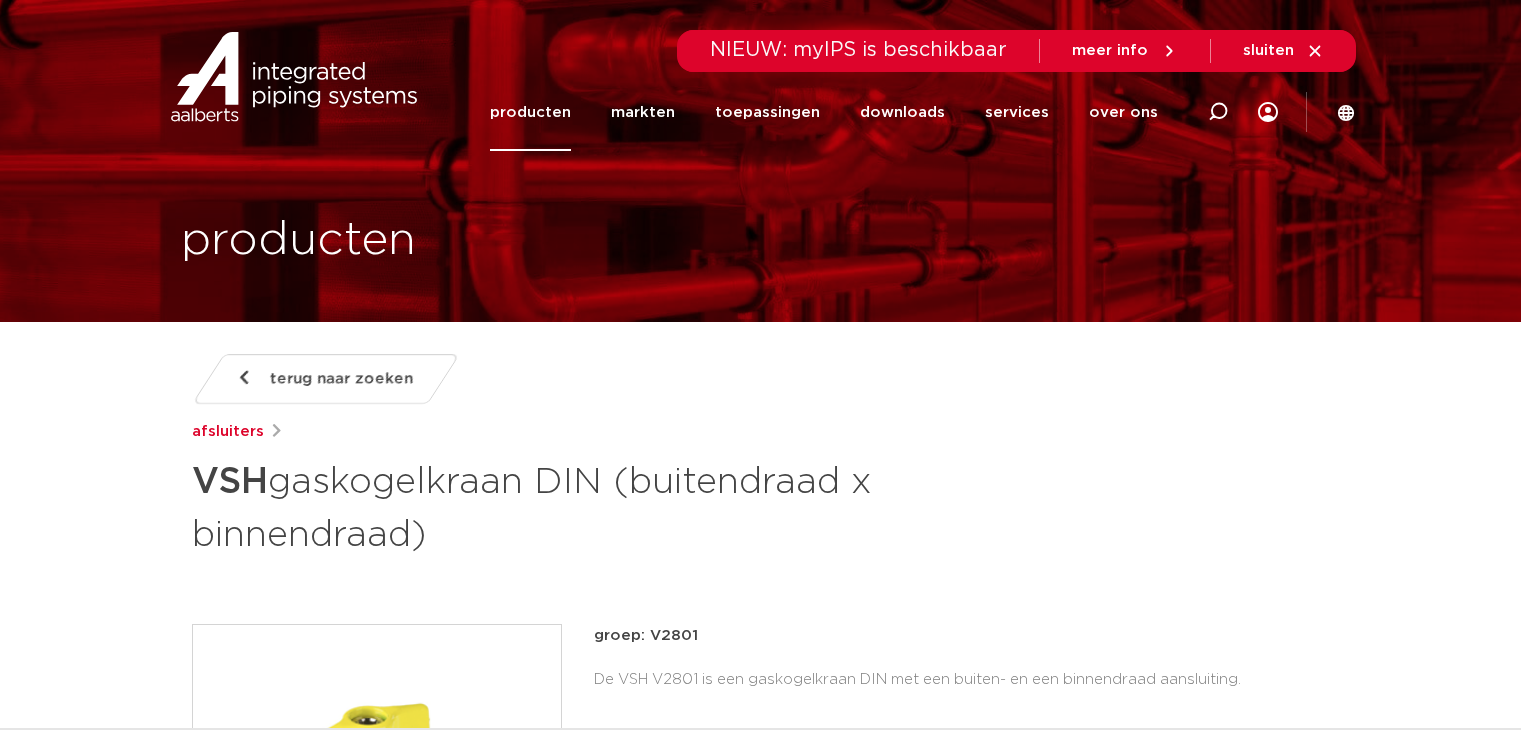 scroll, scrollTop: 0, scrollLeft: 0, axis: both 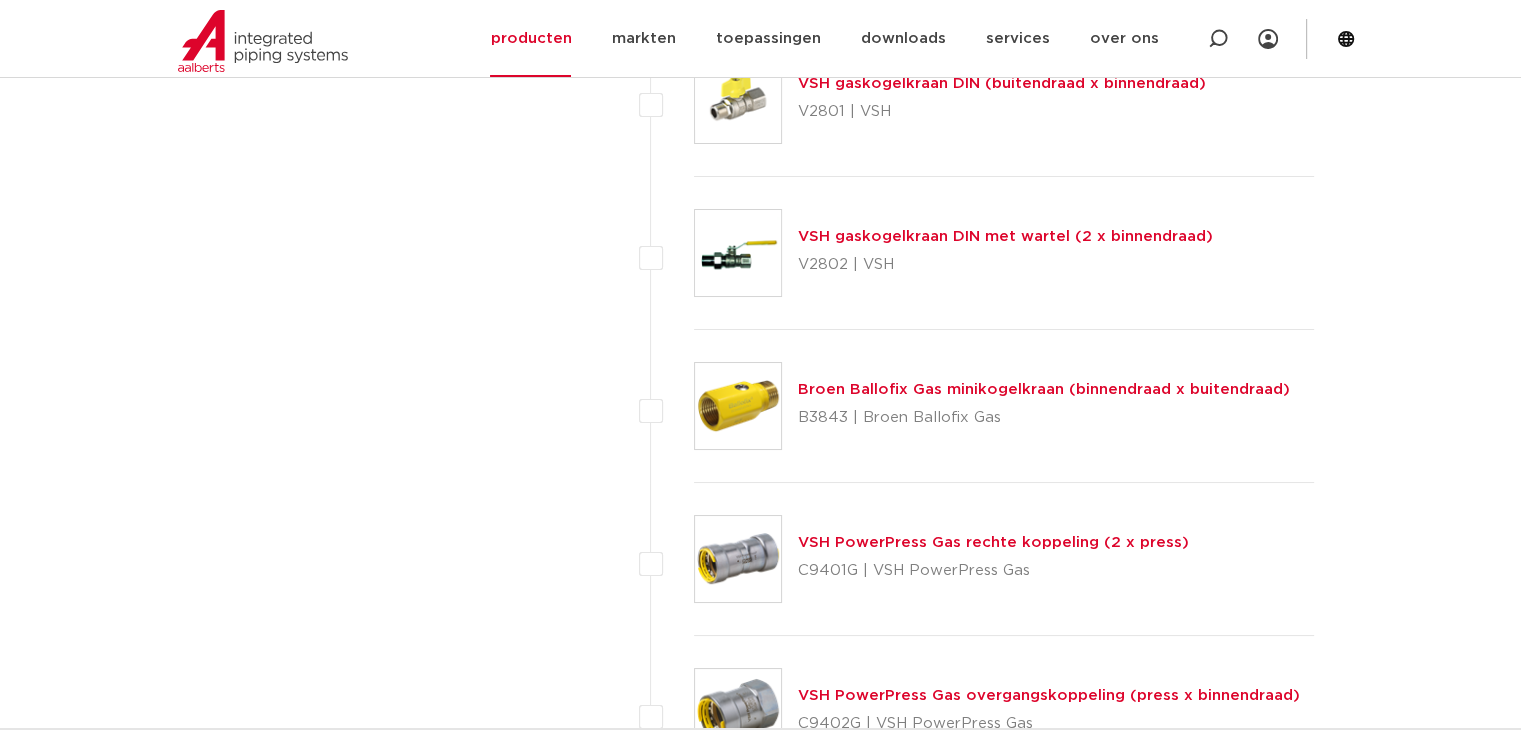 click on "VSH gaskogelkraan DIN met wartel (2 x binnendraad)" at bounding box center (1005, 236) 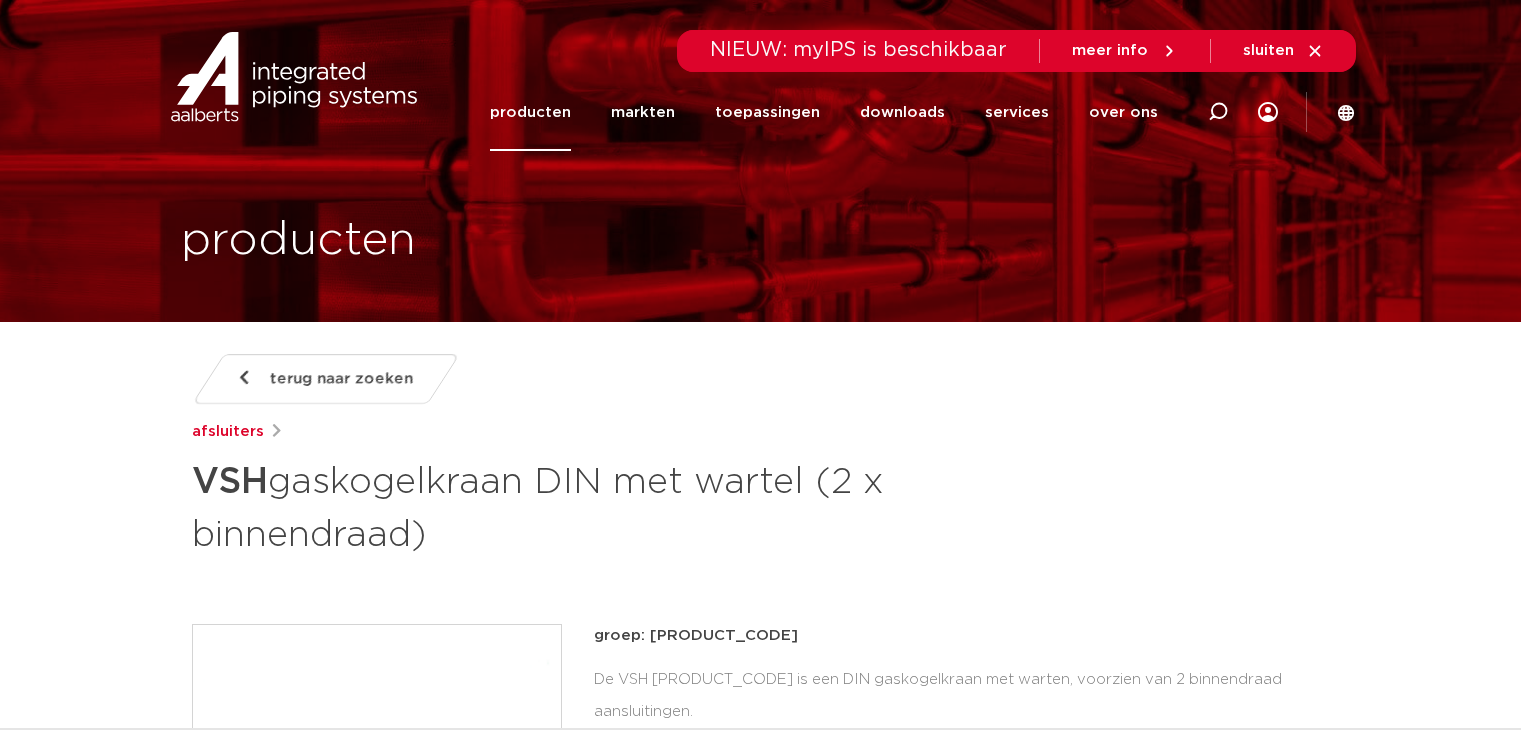 scroll, scrollTop: 0, scrollLeft: 0, axis: both 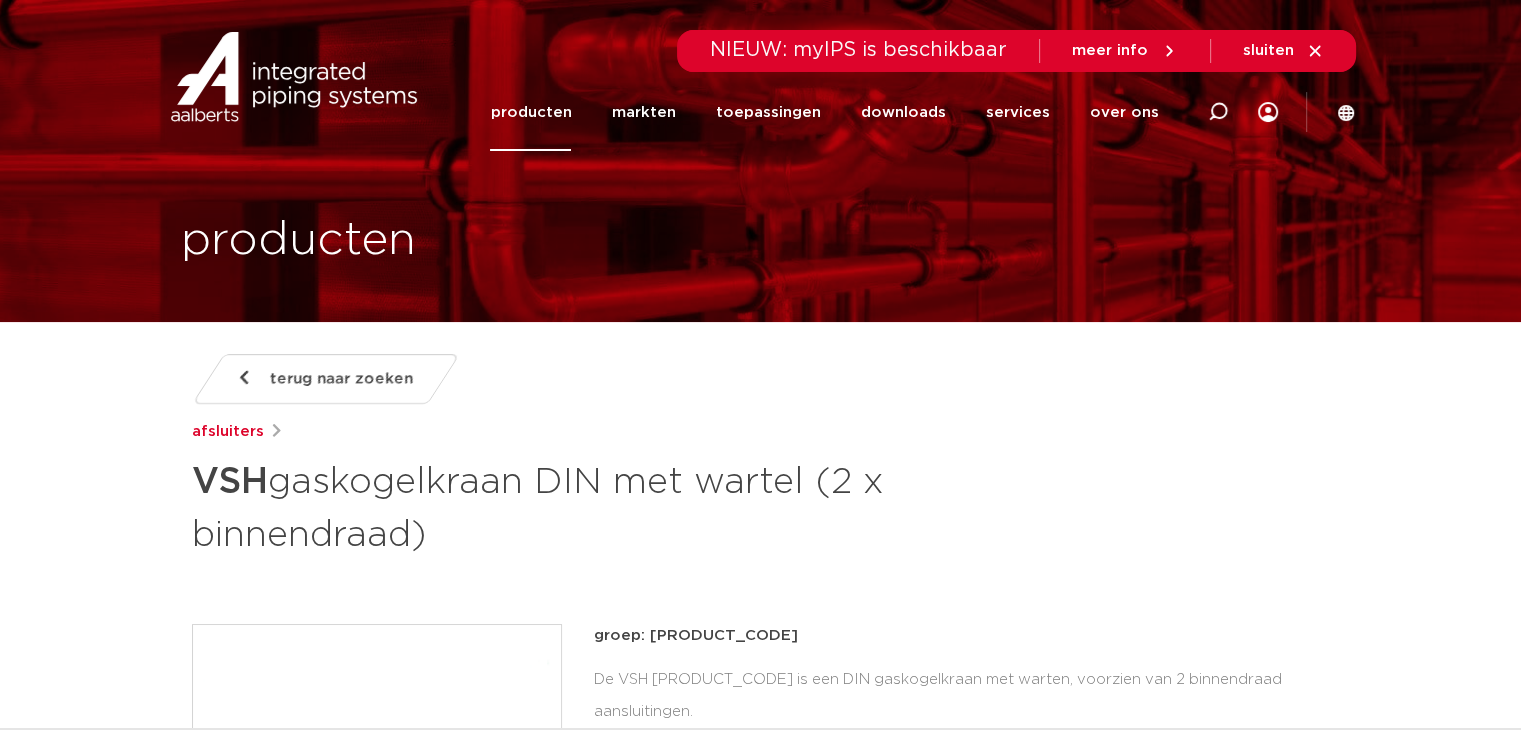 click on "Zoeken NIEUW: myIPS is beschikbaar meer info sluiten producten markten toepassingen downloads alle downloads certificaten cad en andere software epd documentatie" at bounding box center [760, 76] 